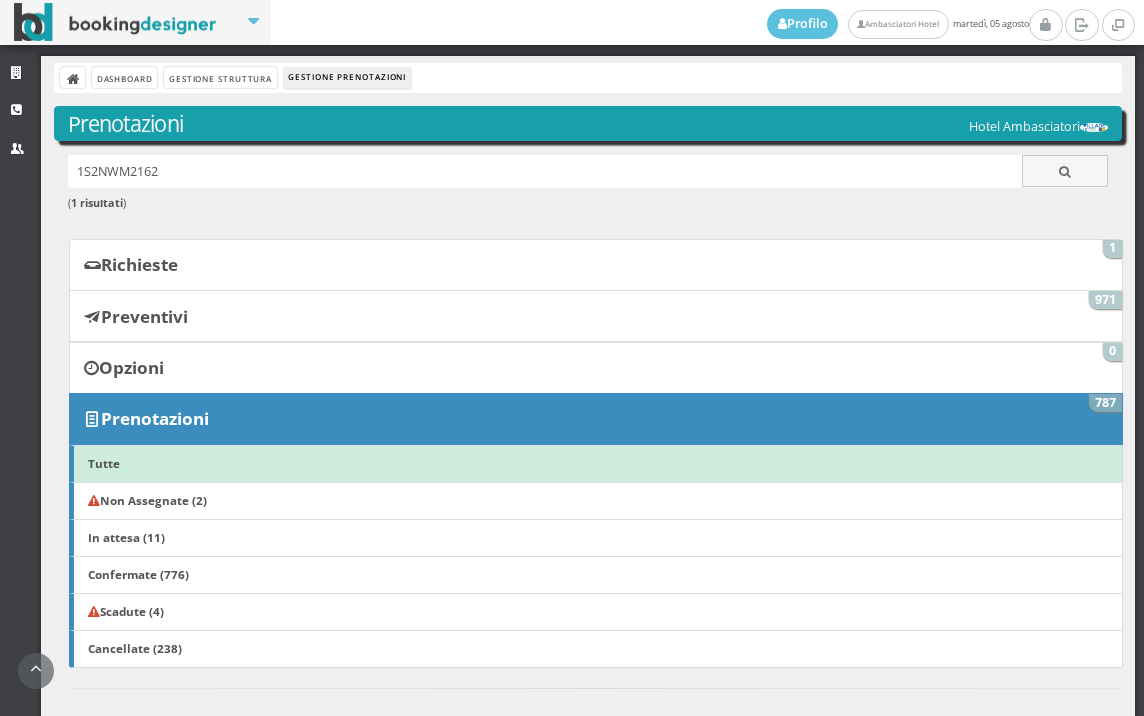 scroll, scrollTop: 0, scrollLeft: 0, axis: both 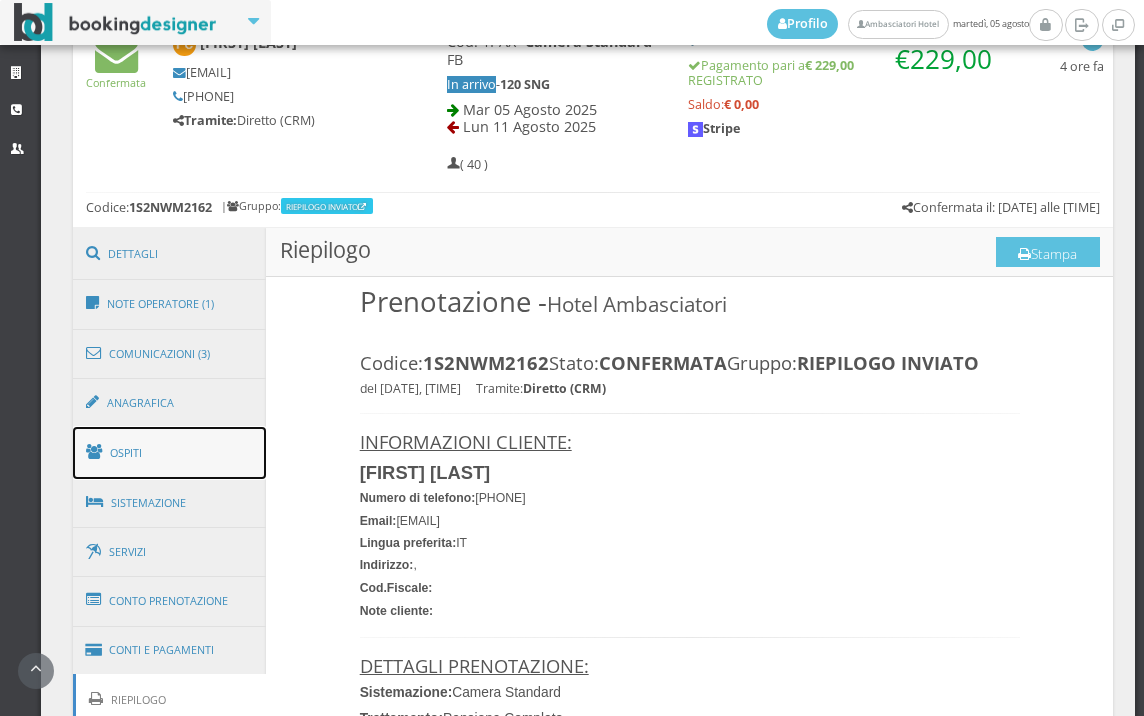 click on "Ospiti" at bounding box center (170, 453) 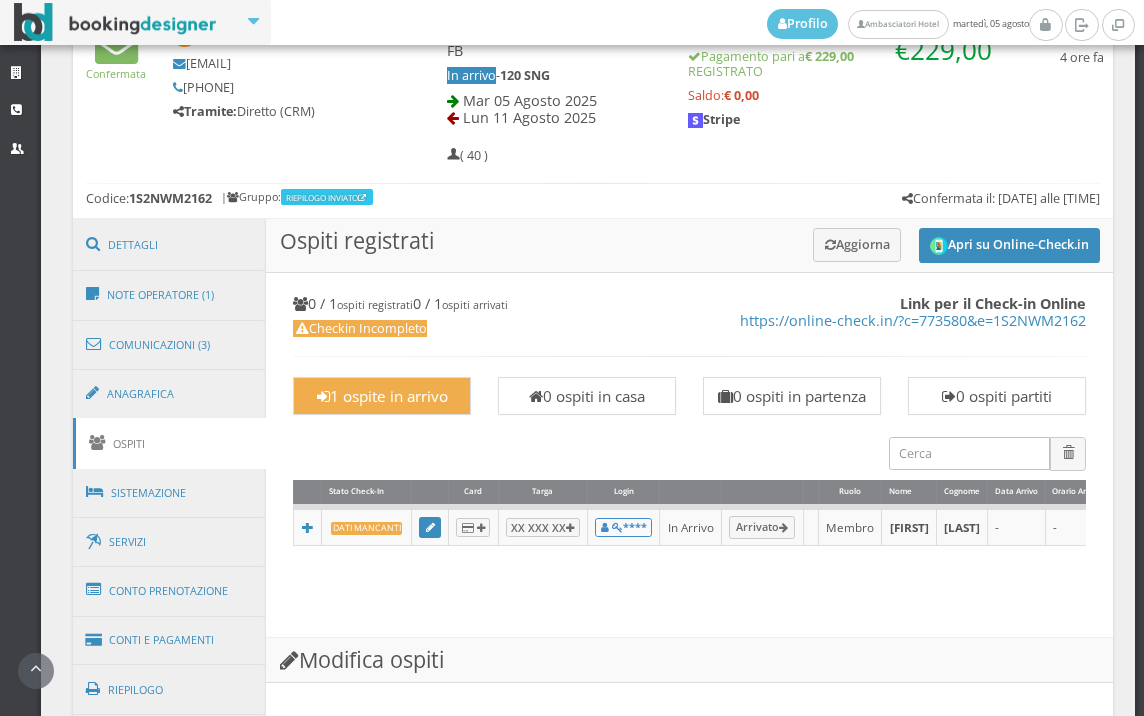 scroll, scrollTop: 738, scrollLeft: 0, axis: vertical 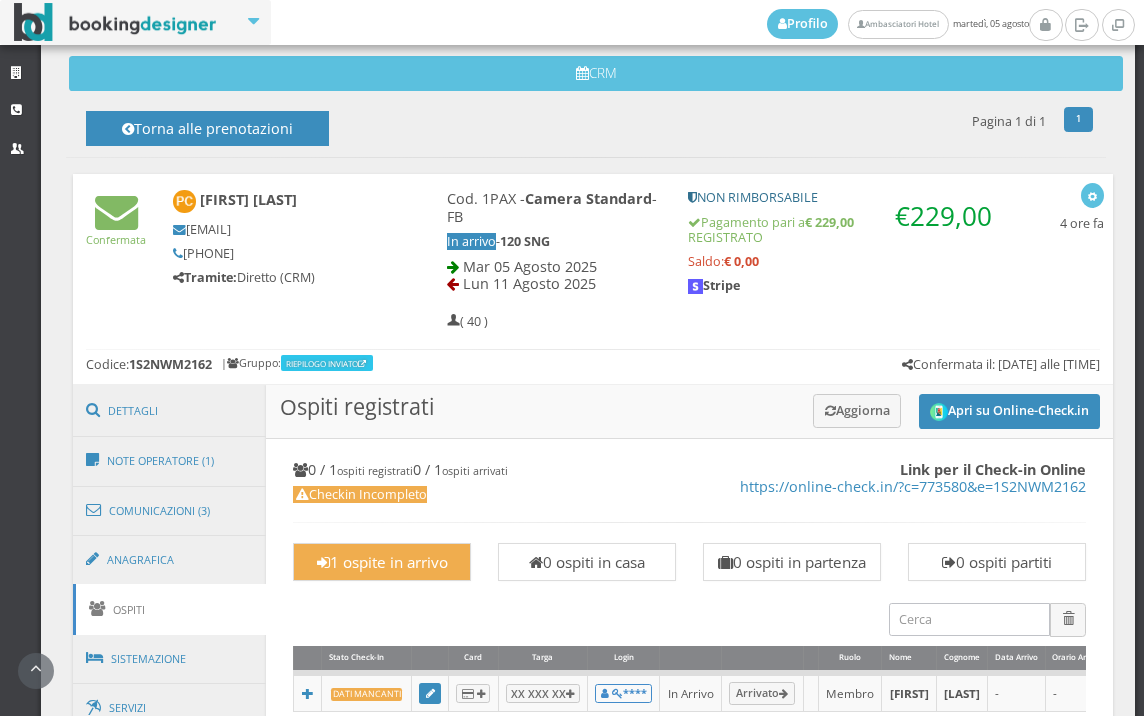 click on "Confermata
Patrizia Camporesi
camporesipatrizia@gmail.com
3355696160
Tramite:  Diretto (CRM)
Cod. 1PAX -  Camera Standard  - FB
In arrivo   -		 														   120 SNG
€  |" at bounding box center [593, 279] 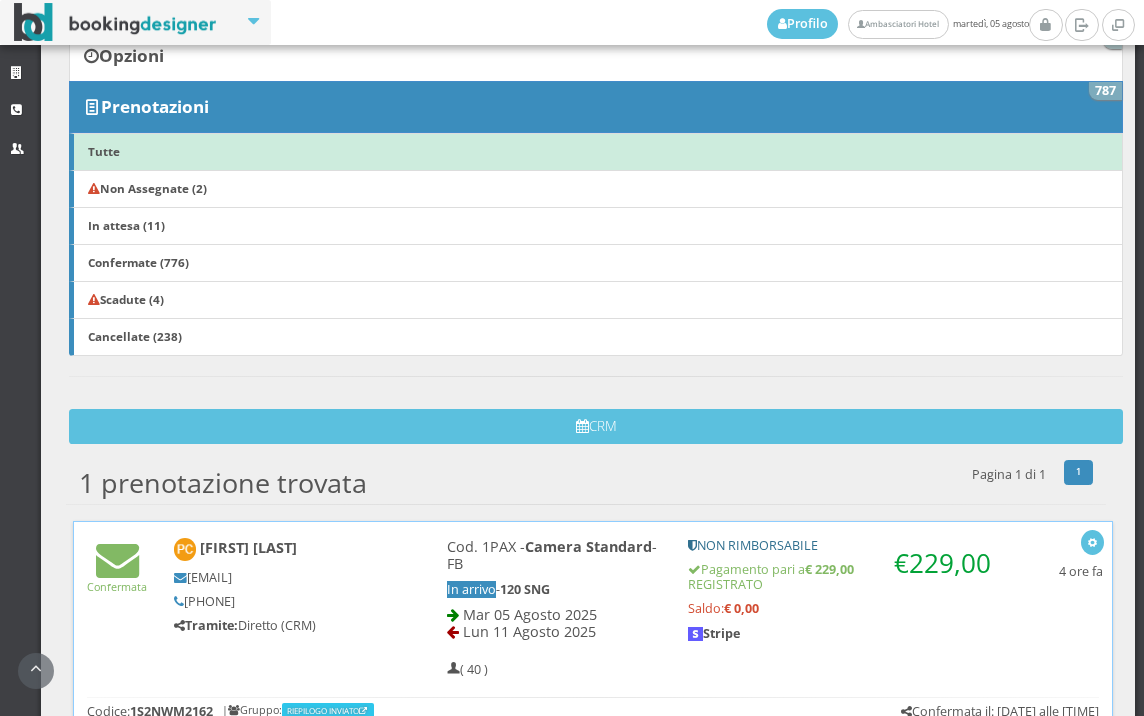 scroll, scrollTop: 323, scrollLeft: 0, axis: vertical 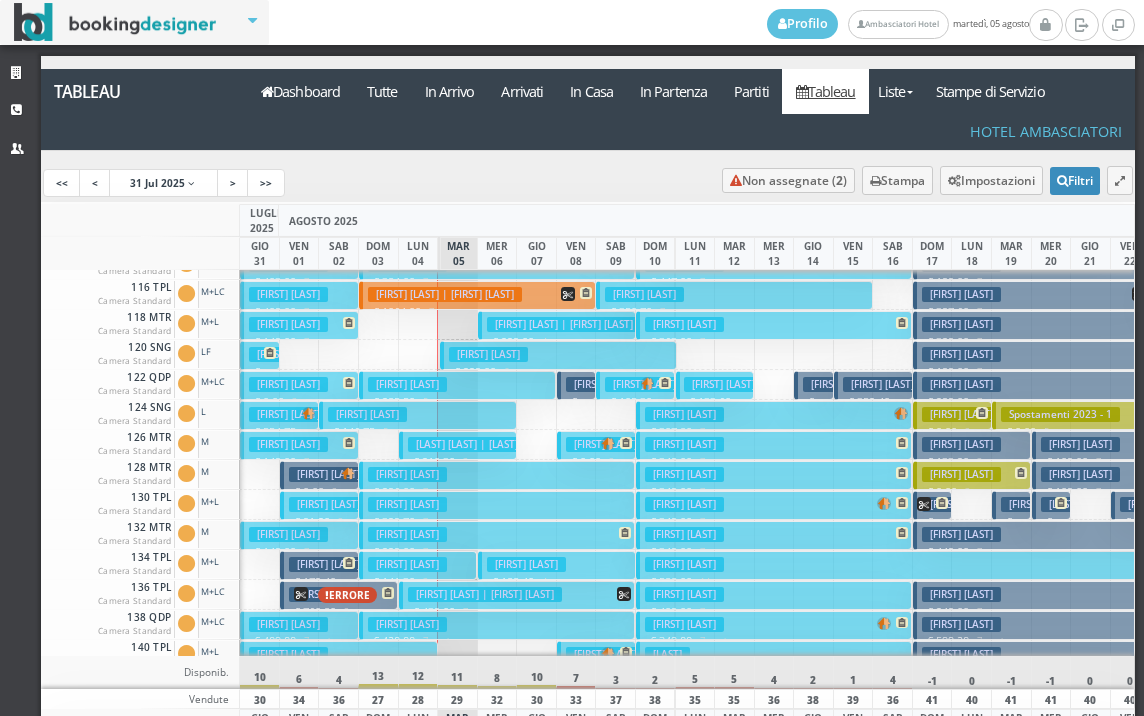 click on "[LAST] [FIRST]" at bounding box center [488, 354] 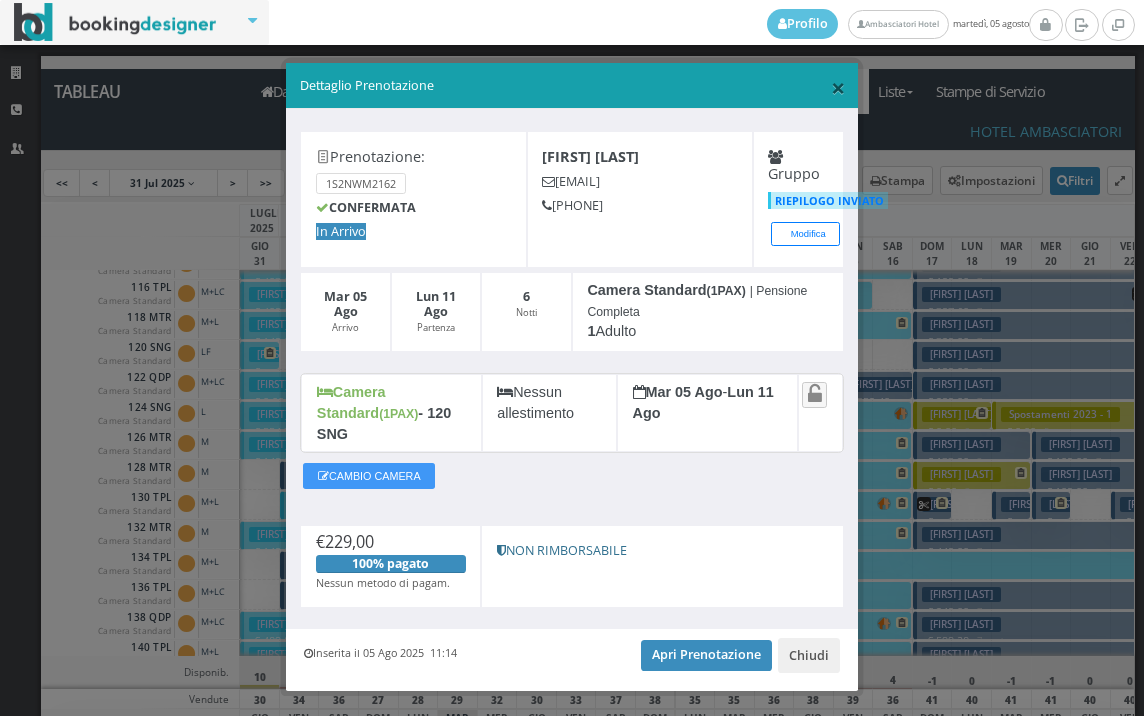 click on "×" at bounding box center (838, 87) 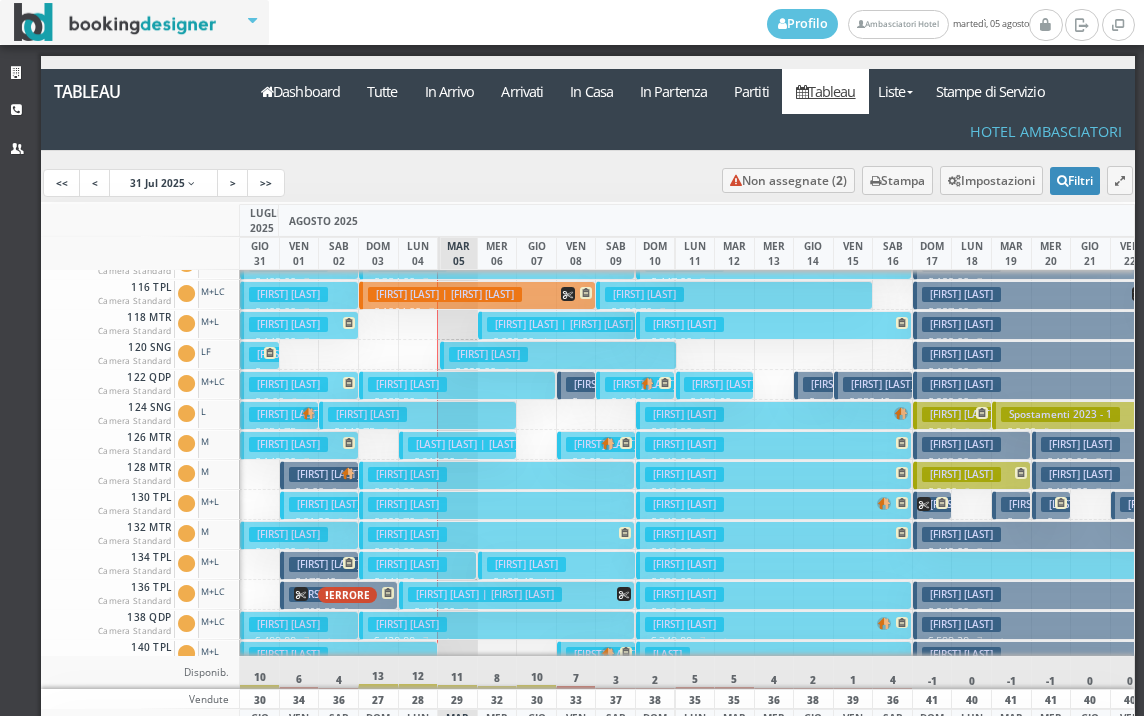click on "[LAST] [FIRST]" at bounding box center [488, 354] 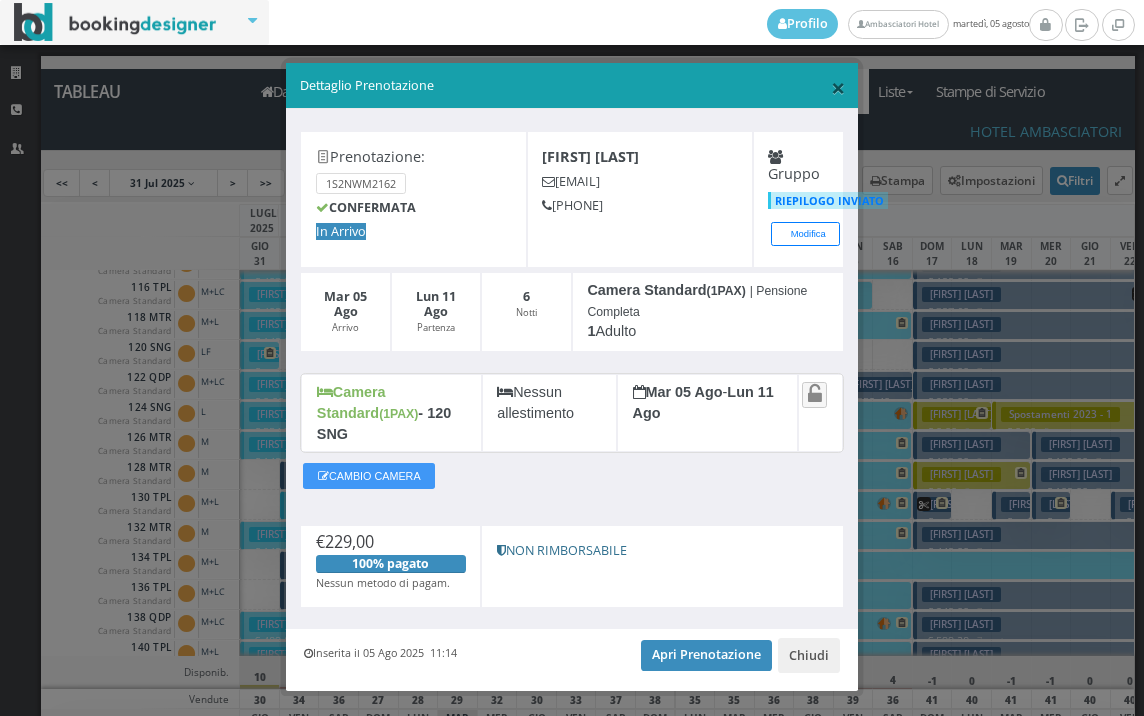 click on "×" at bounding box center [838, 87] 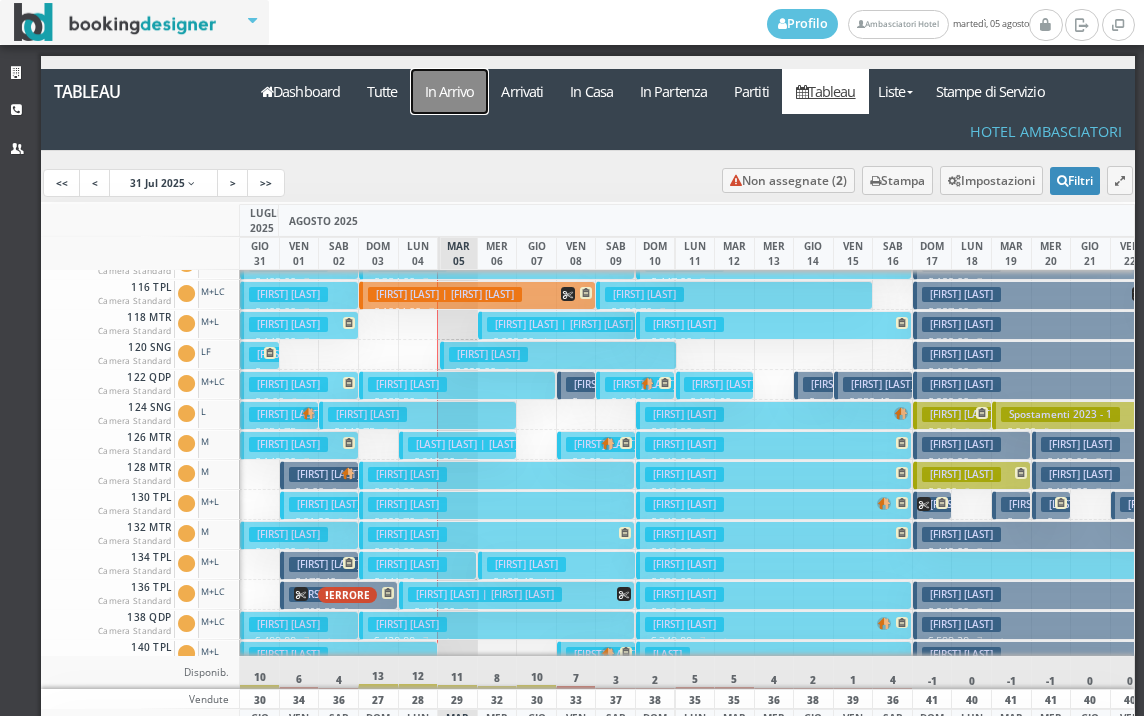click on "In Arrivo" at bounding box center [449, 91] 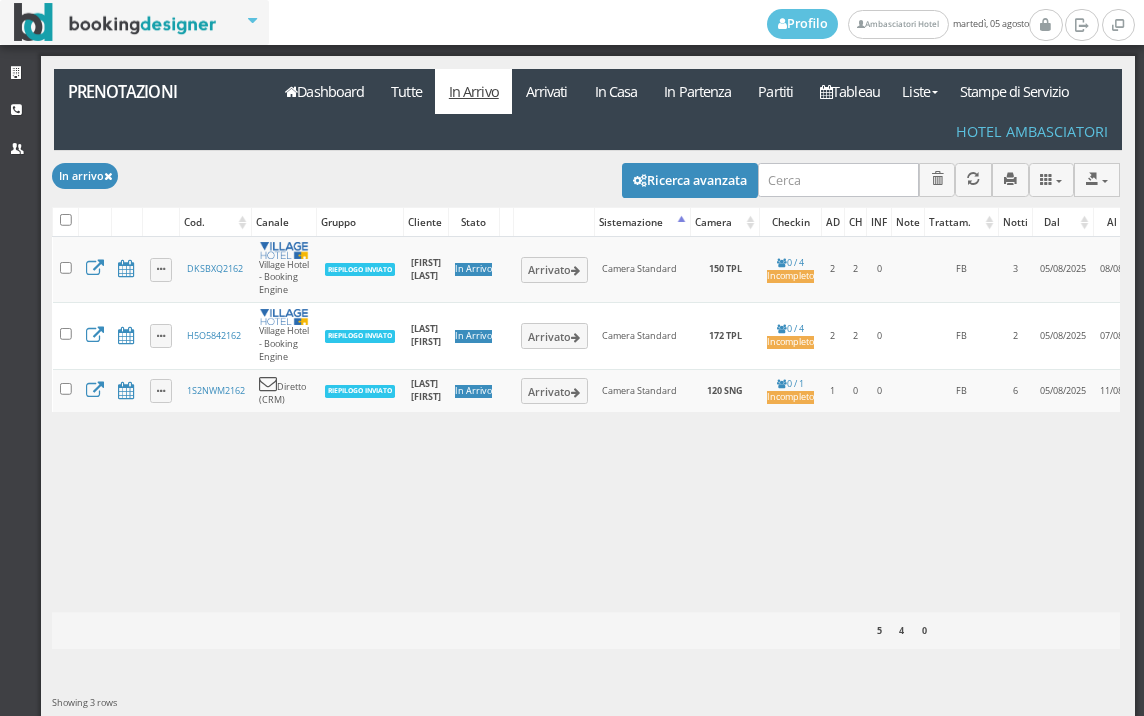 scroll, scrollTop: 0, scrollLeft: 0, axis: both 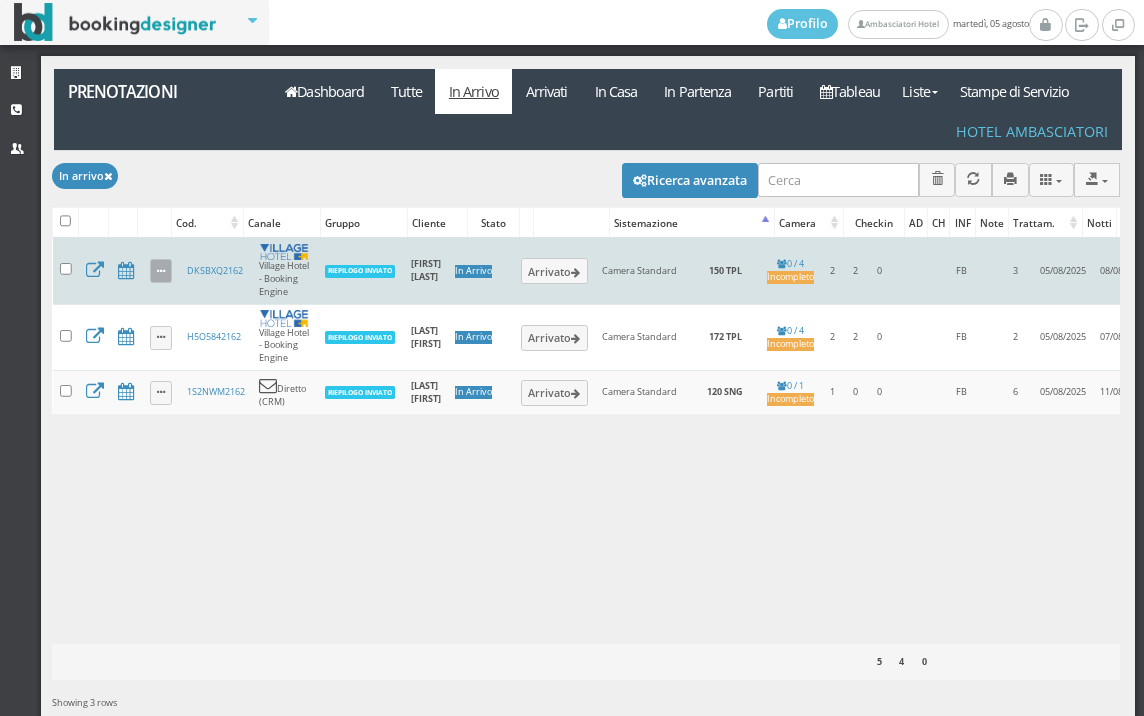 click at bounding box center (161, 271) 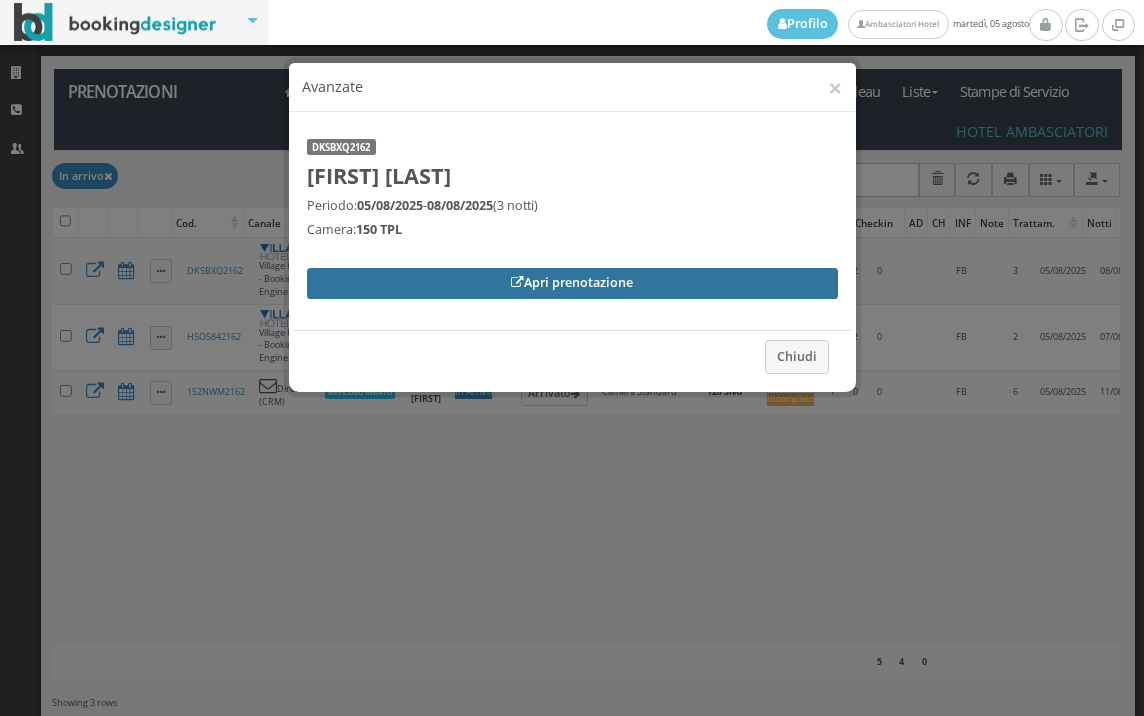 click on "Apri prenotazione" at bounding box center (572, 283) 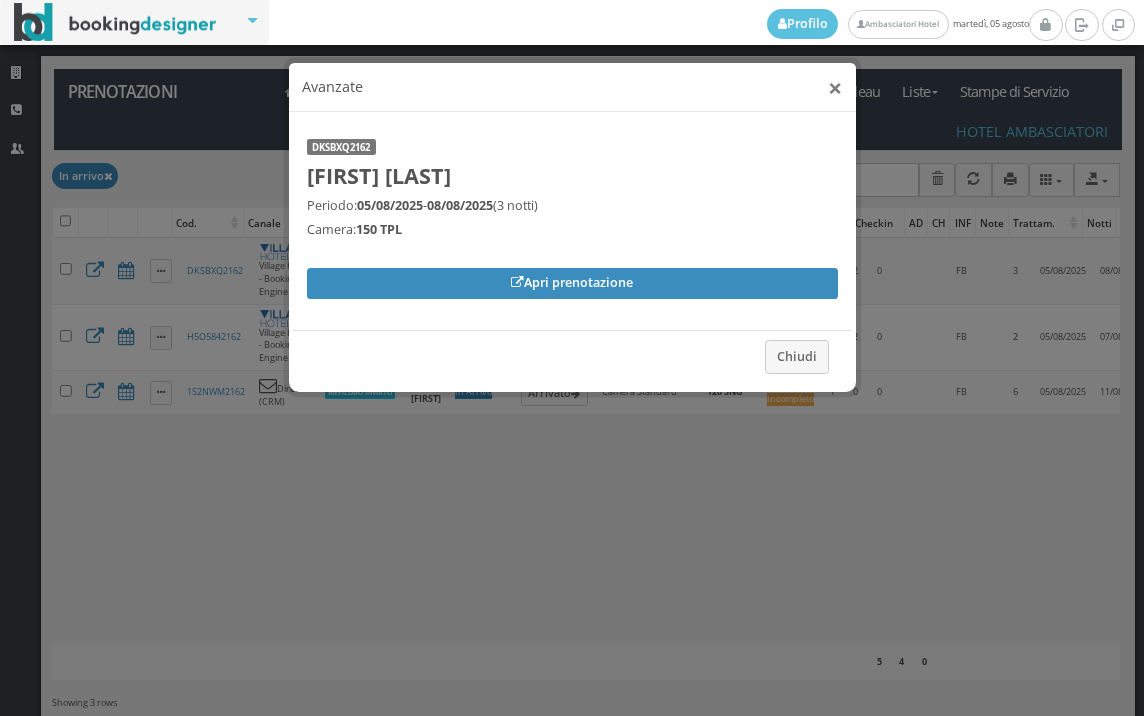 click on "×" at bounding box center [835, 87] 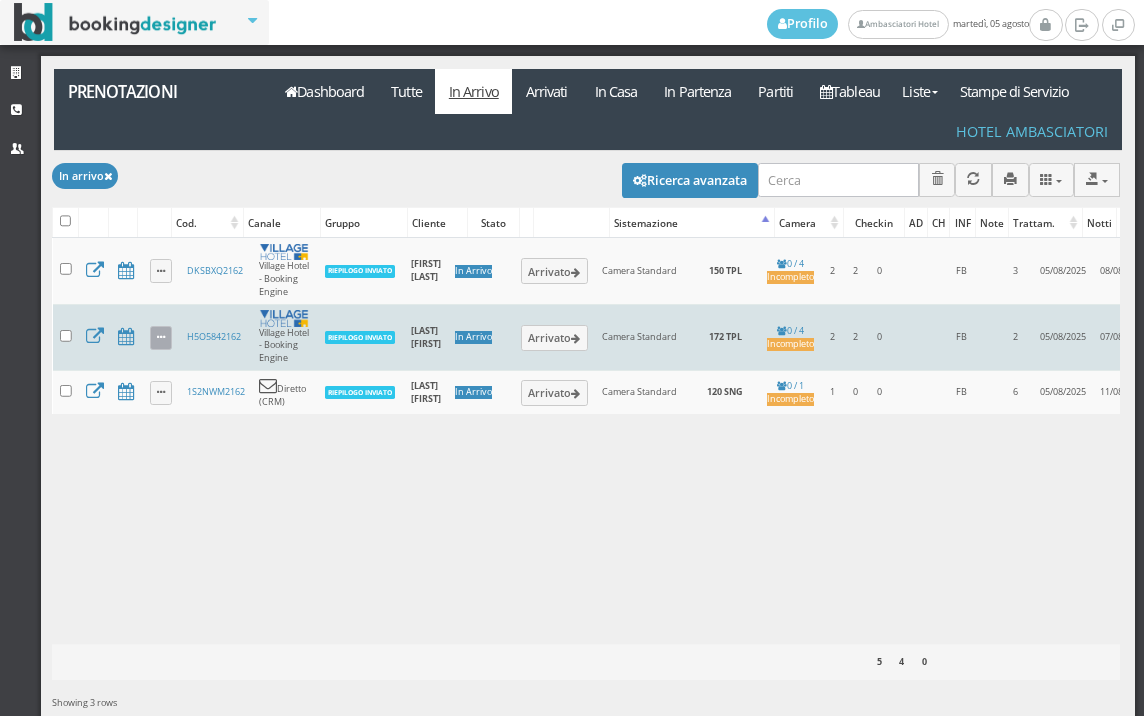 click at bounding box center [161, 338] 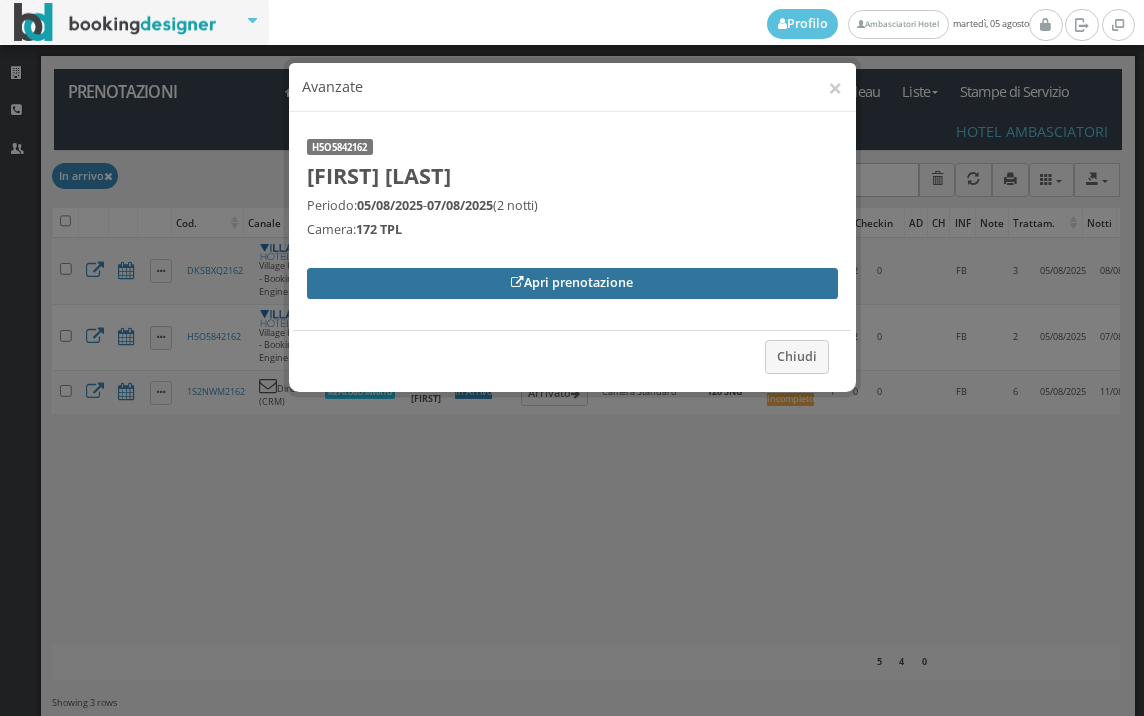 click on "Apri prenotazione" at bounding box center [572, 283] 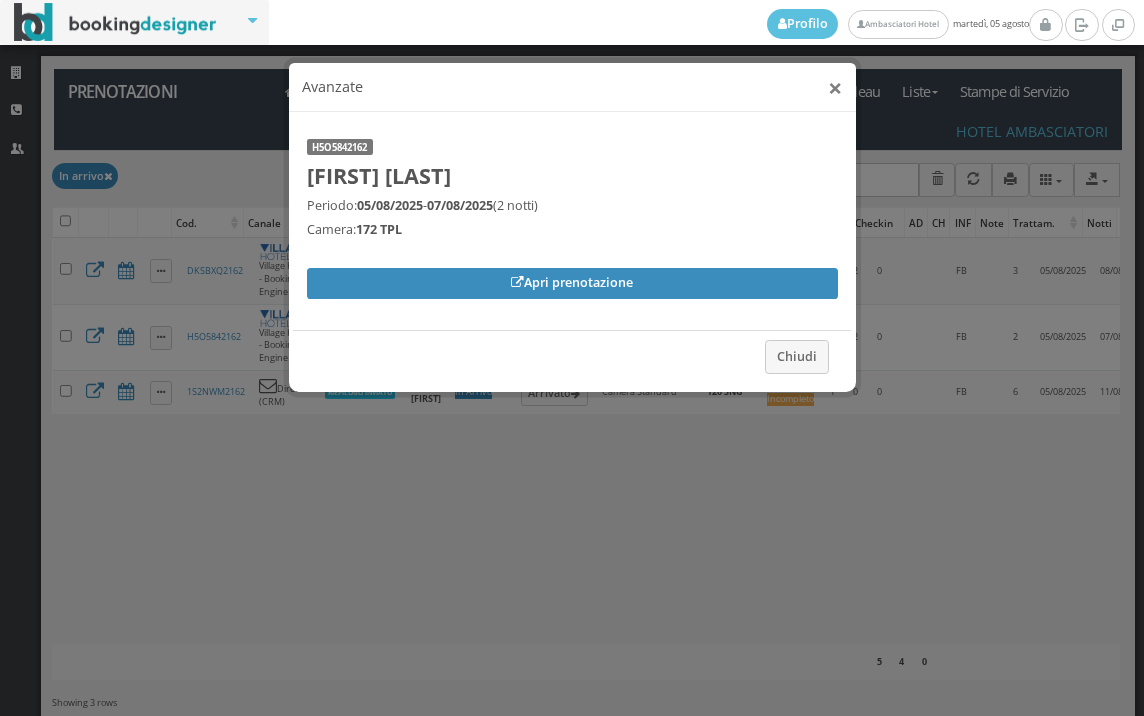 click on "×" at bounding box center (835, 87) 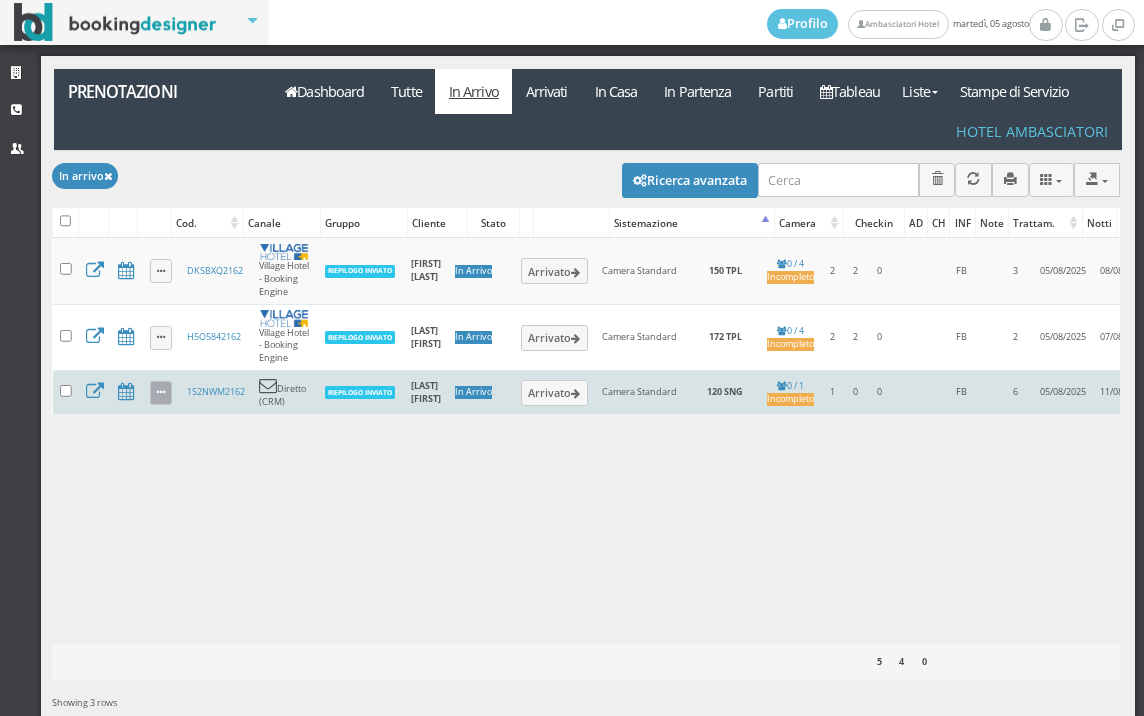 click at bounding box center (161, 393) 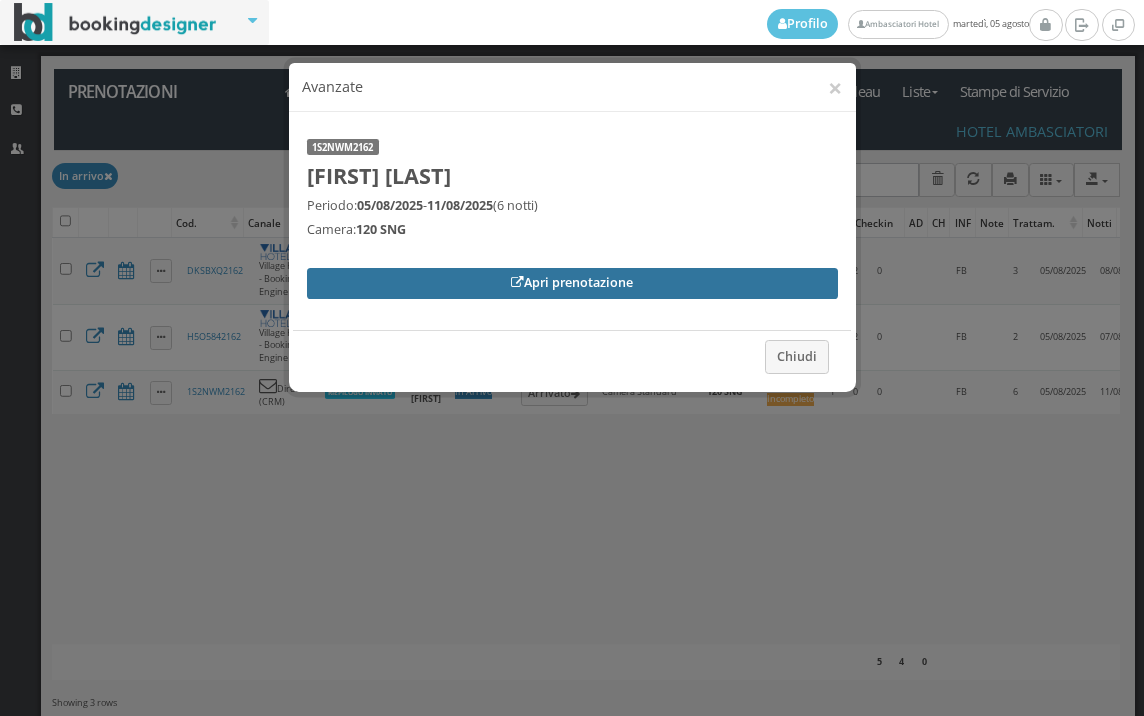 click on "Apri prenotazione" at bounding box center [572, 283] 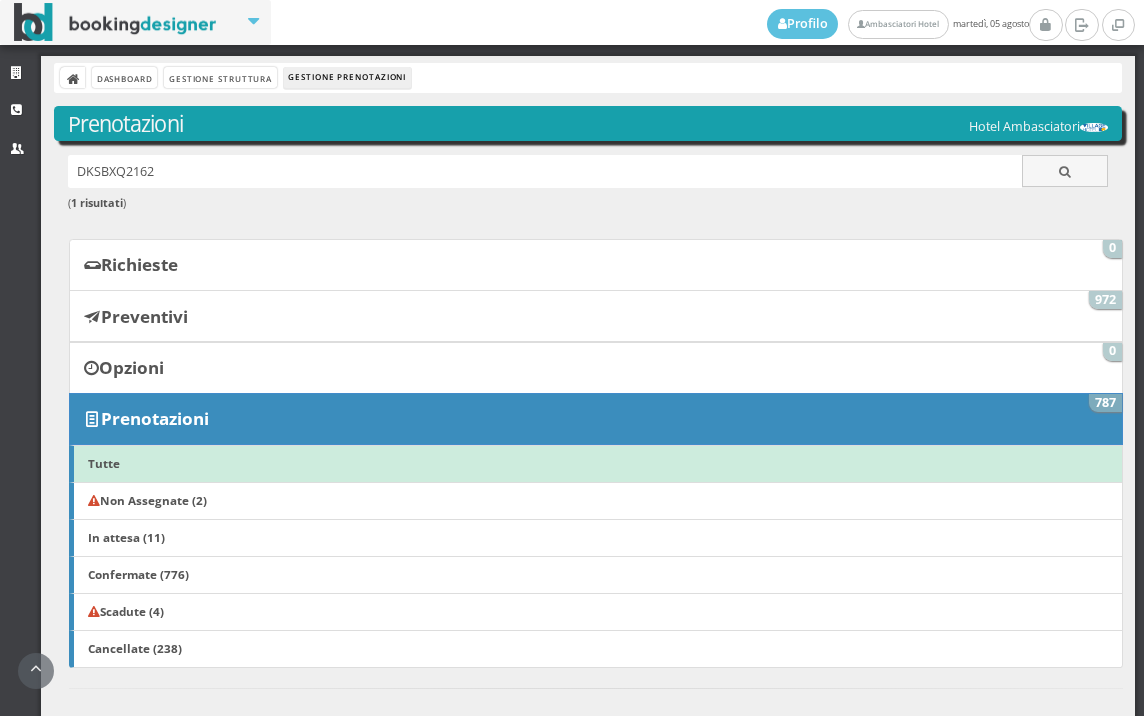 scroll, scrollTop: 0, scrollLeft: 0, axis: both 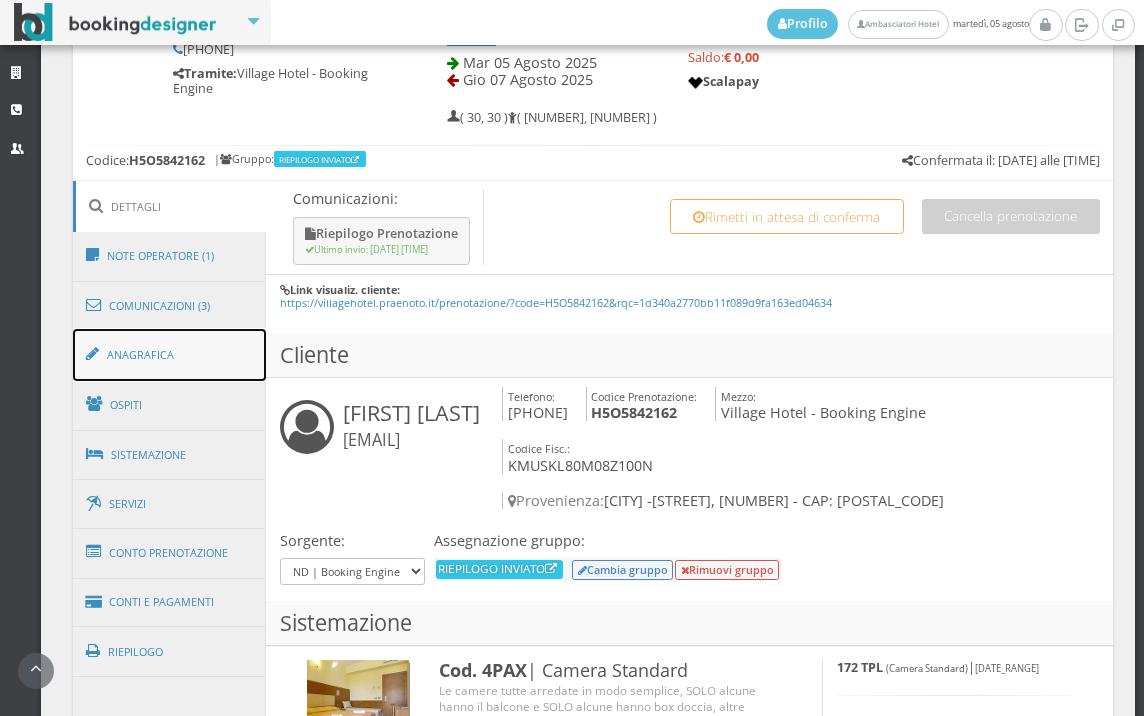 click on "Anagrafica" at bounding box center [170, 355] 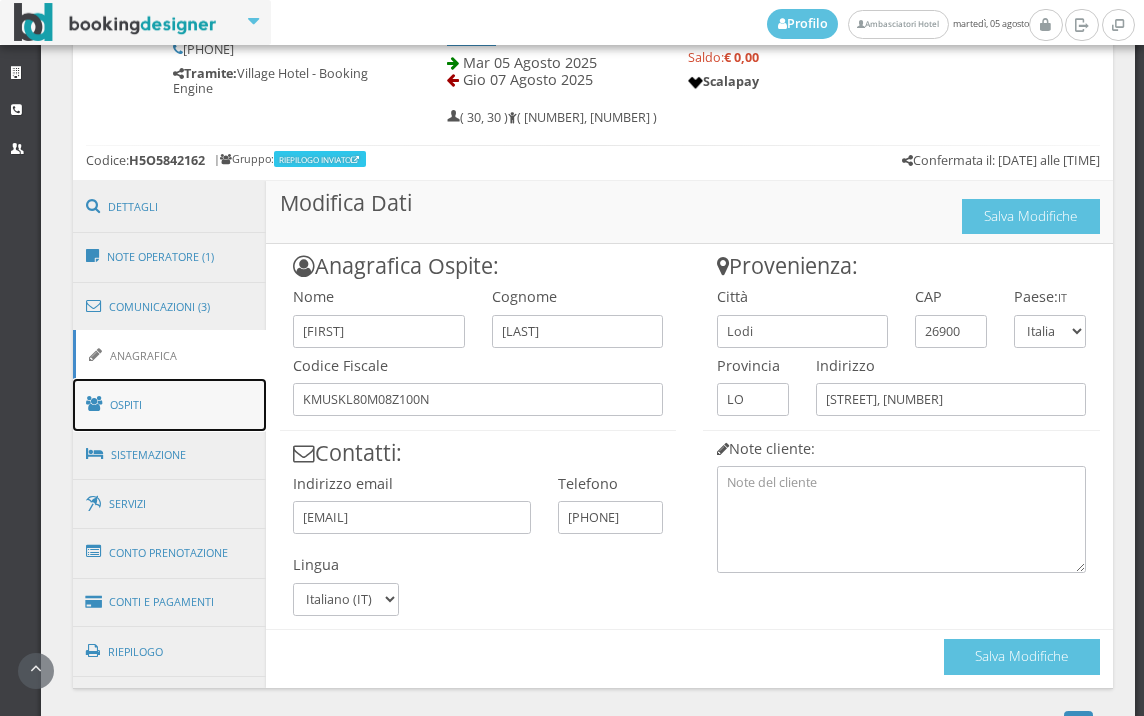 click on "Ospiti" at bounding box center [170, 405] 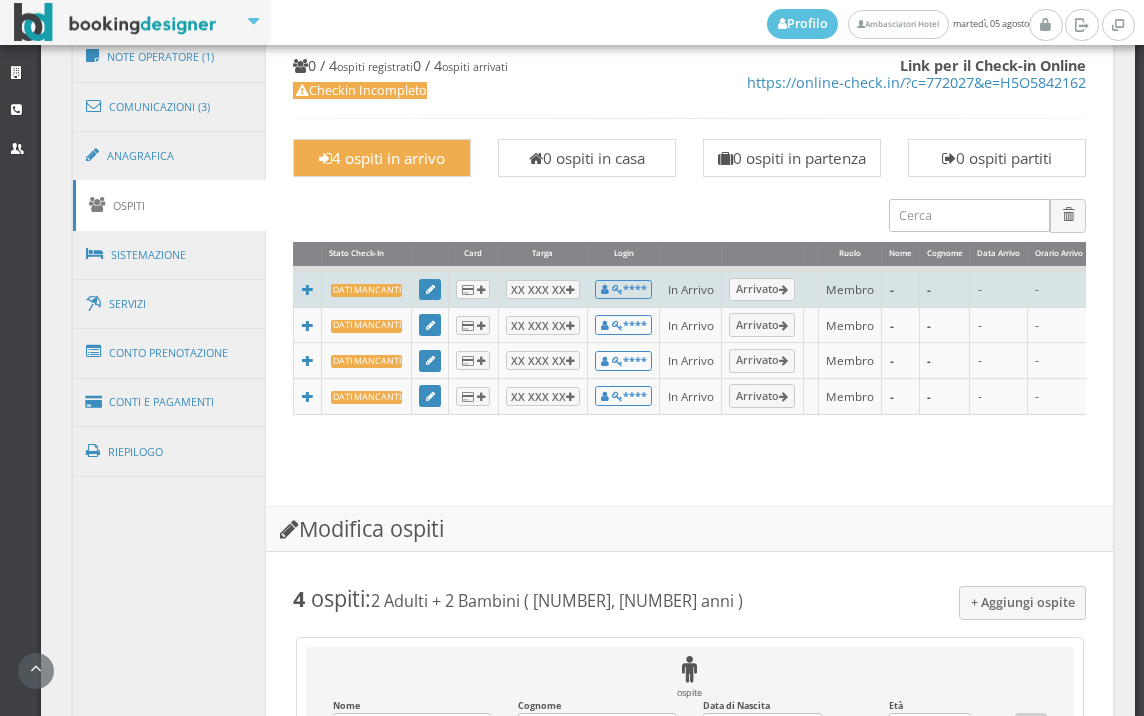 scroll, scrollTop: 854, scrollLeft: 0, axis: vertical 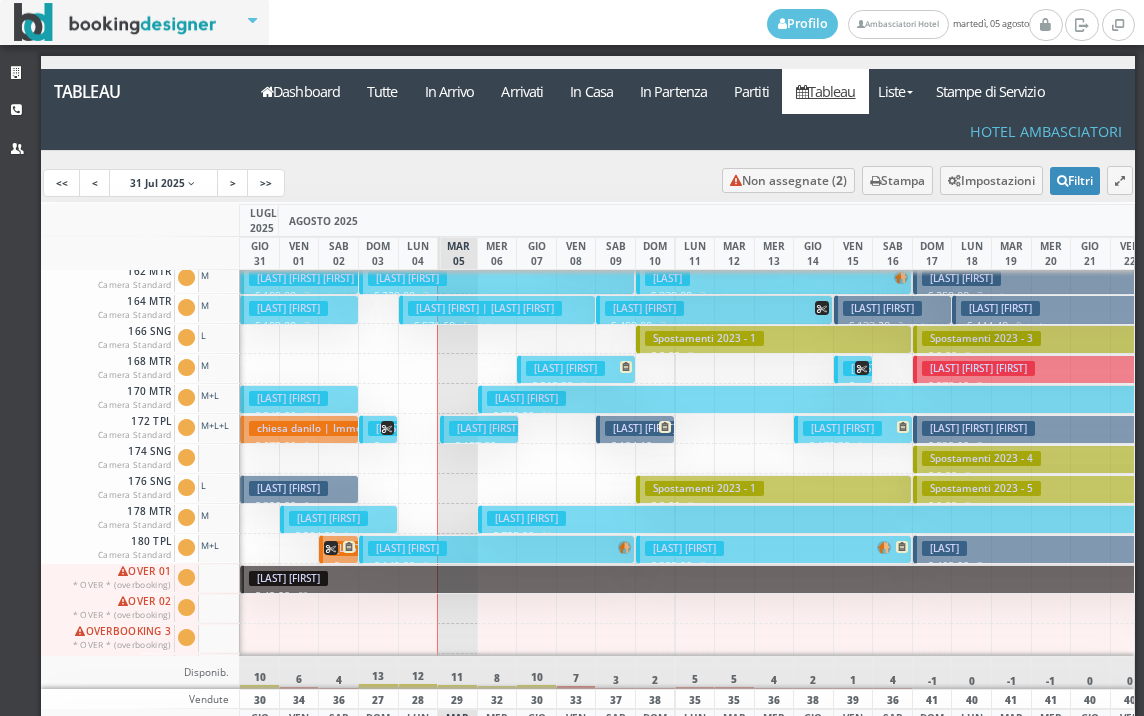 click on "[LAST] [FIRST]" at bounding box center (488, 428) 